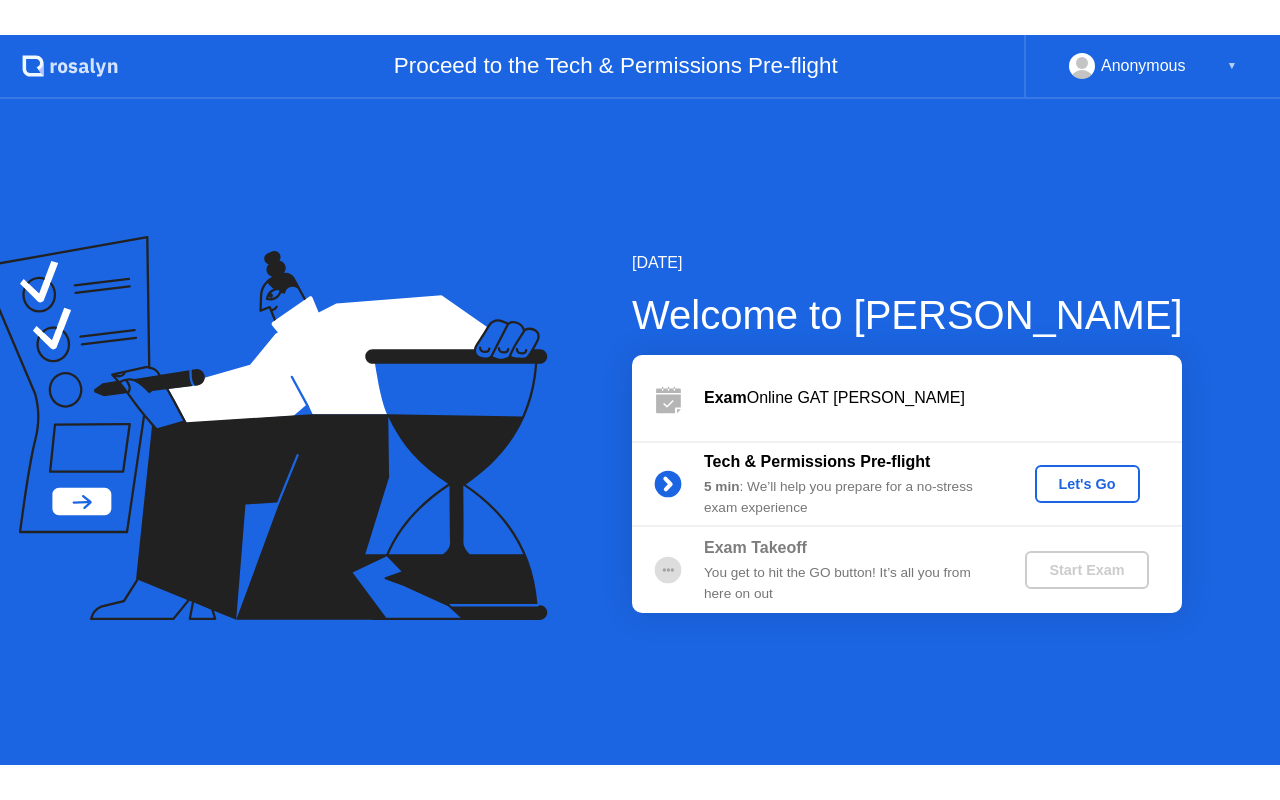 scroll, scrollTop: 0, scrollLeft: 0, axis: both 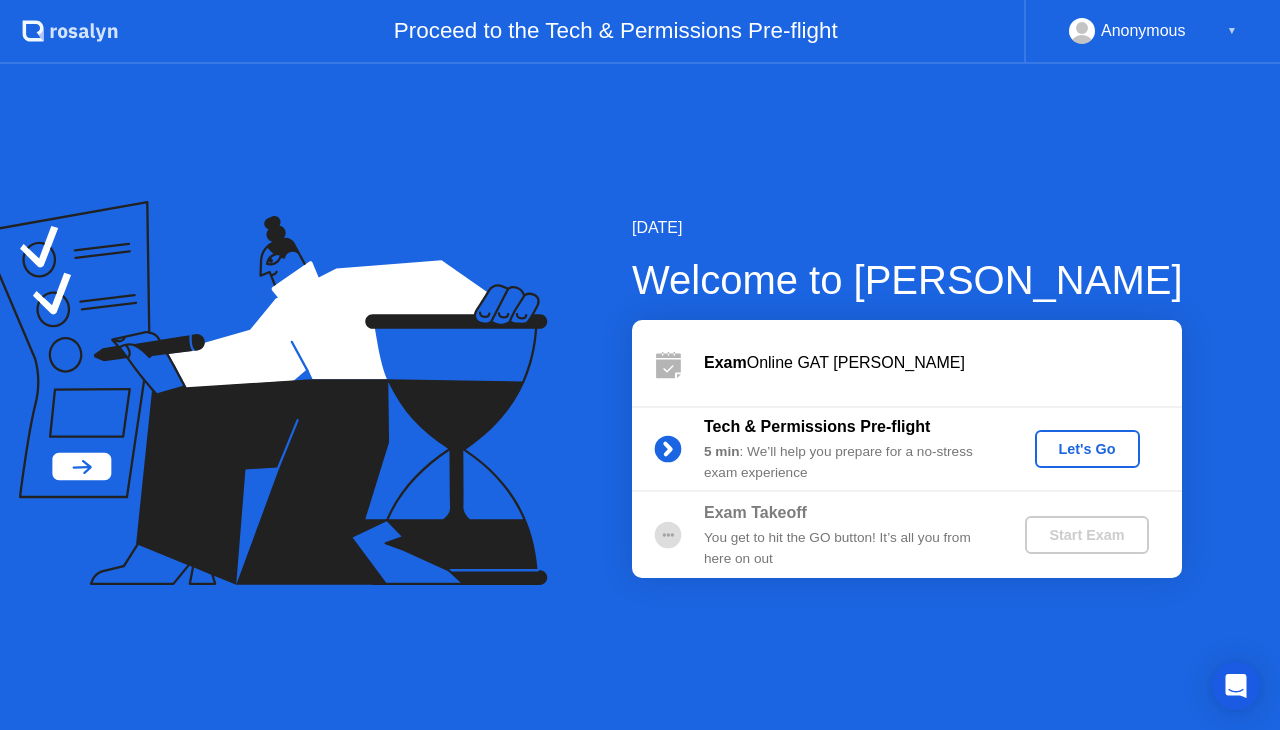 click on "Let's Go" 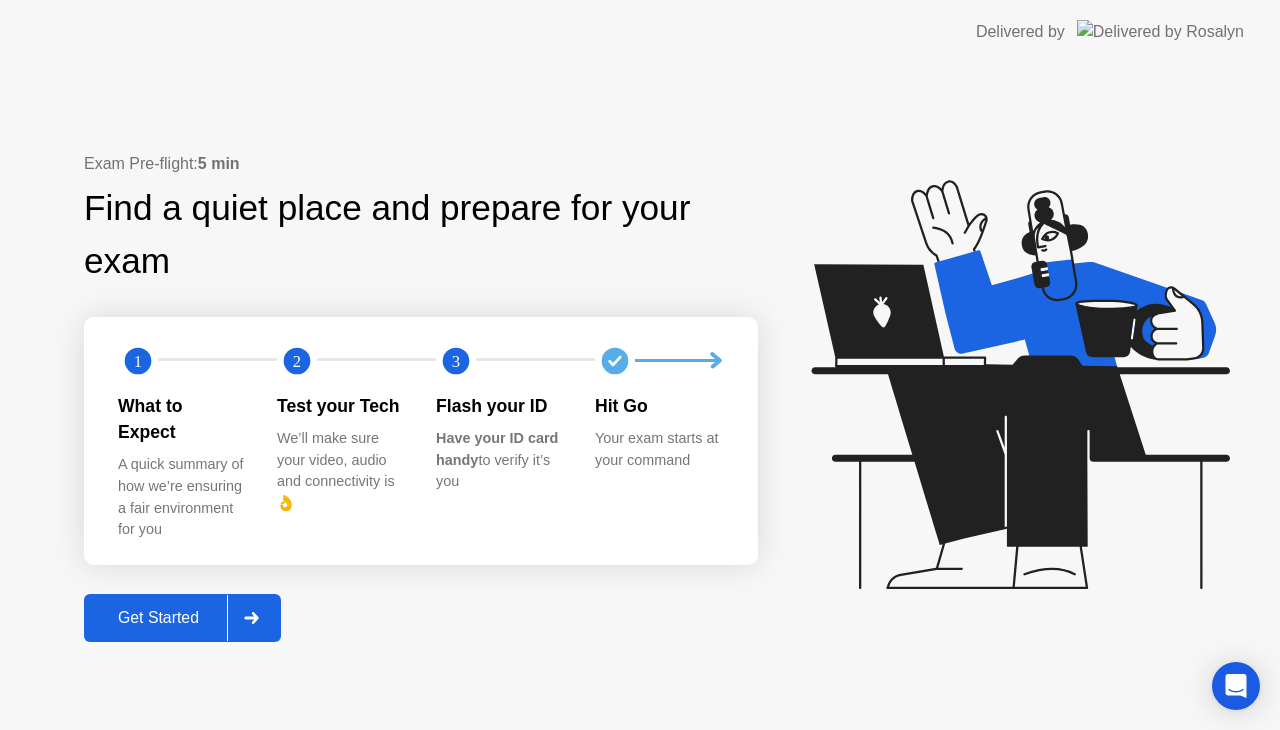 click 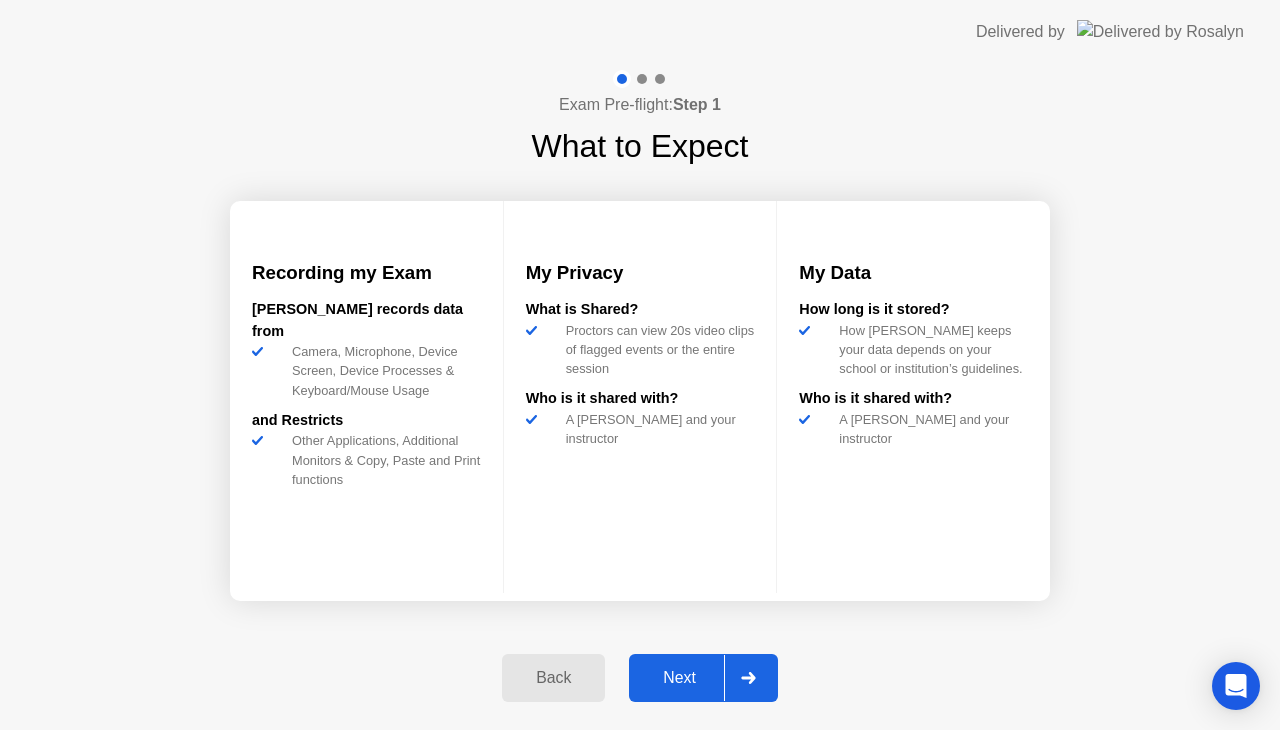 click on "Next" 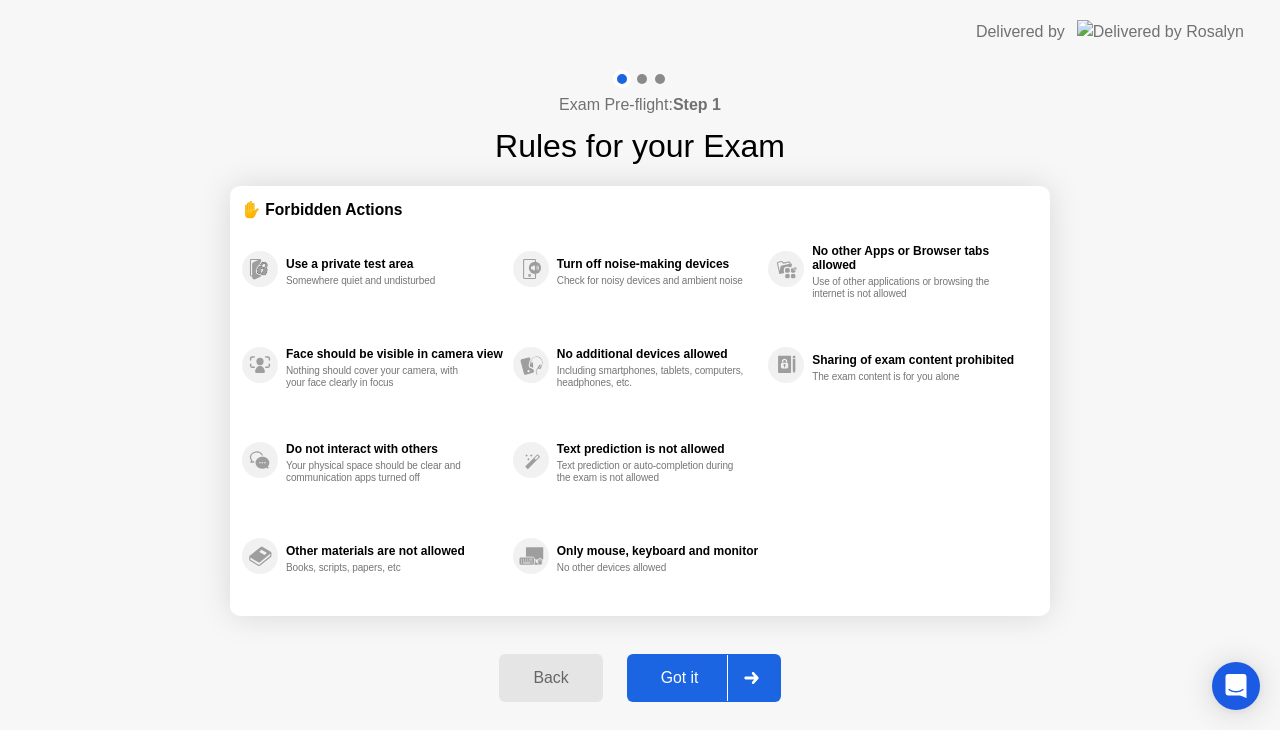 click on "Got it" 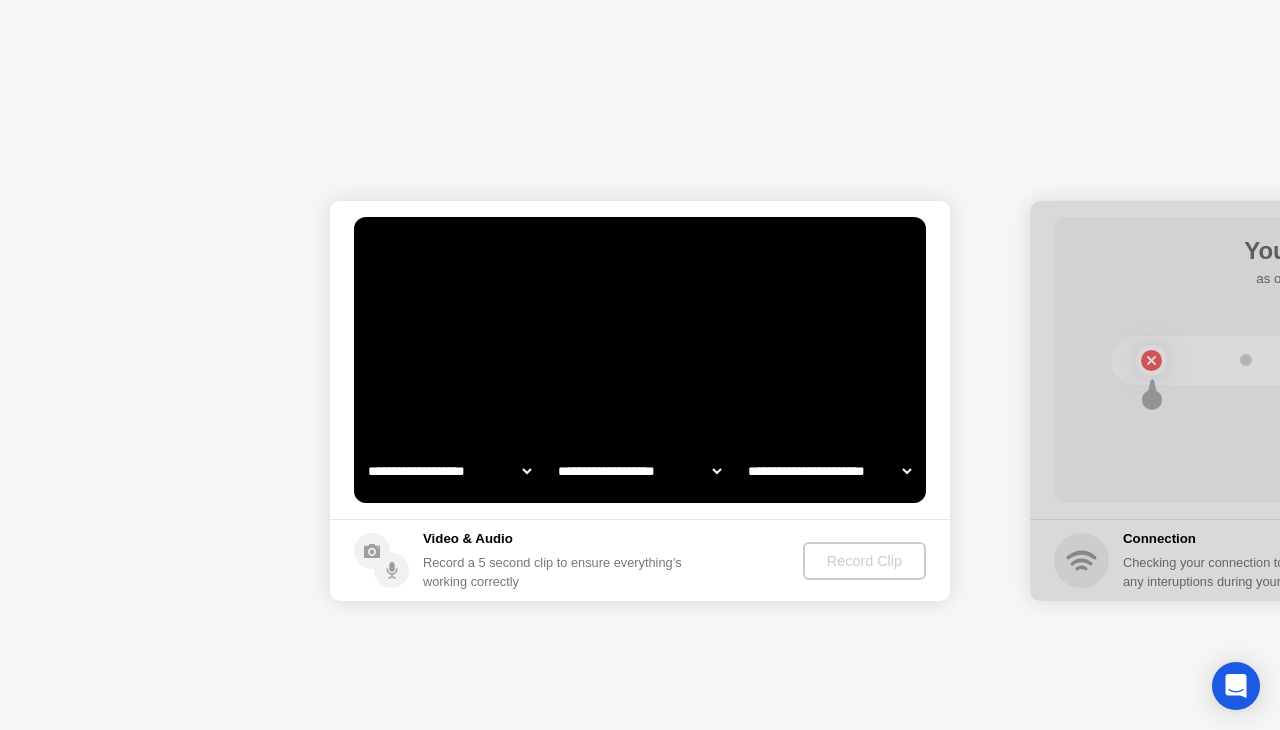 select on "**********" 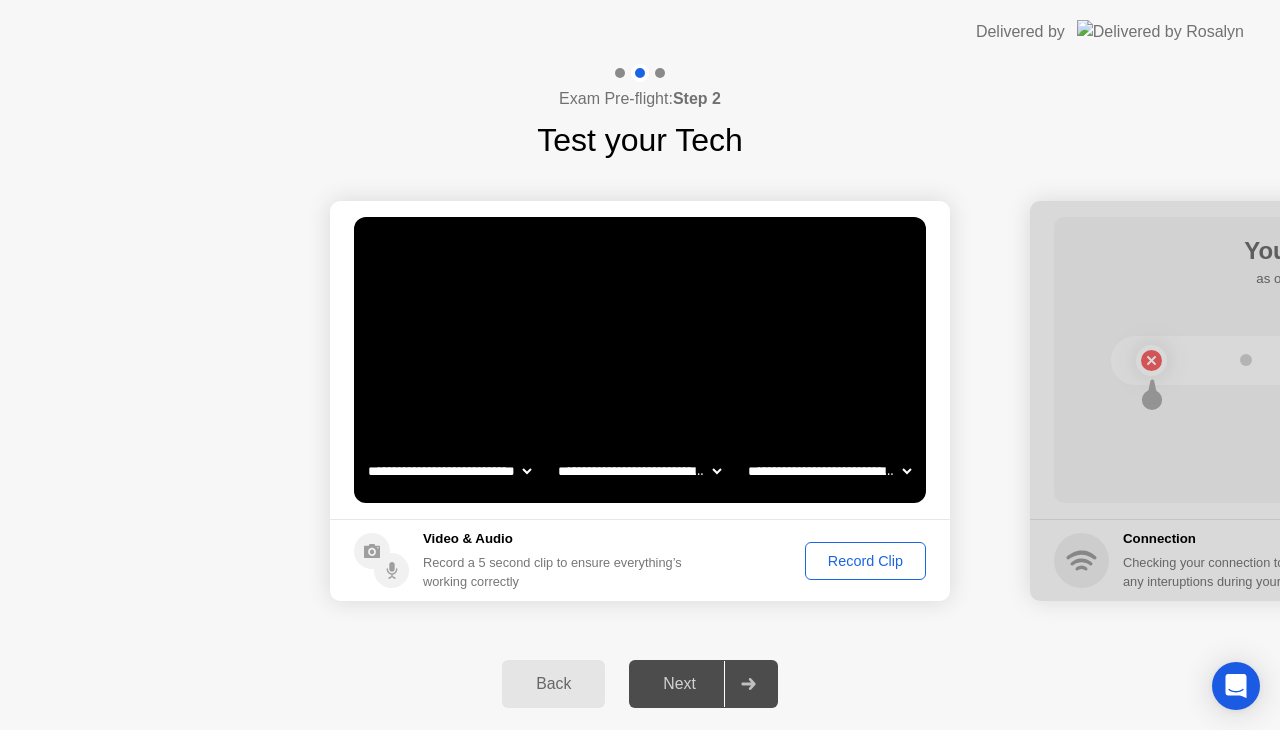 click on "**********" 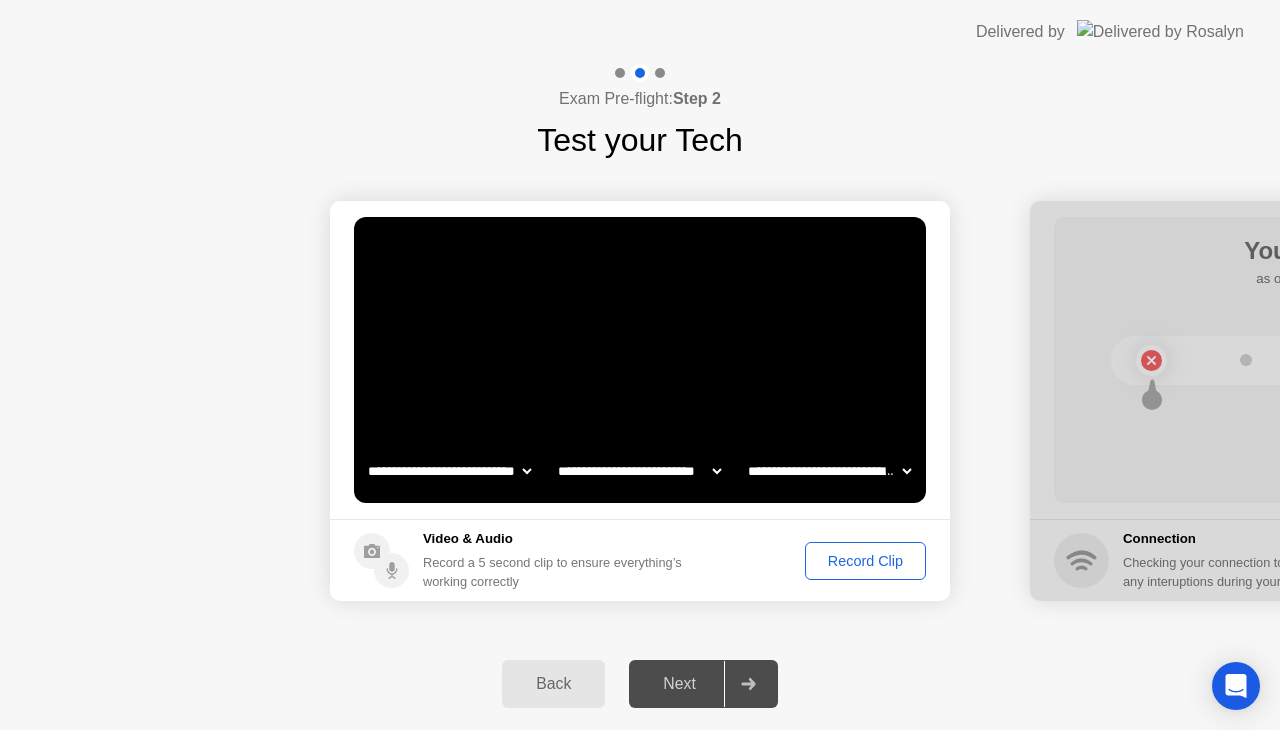 click on "**********" 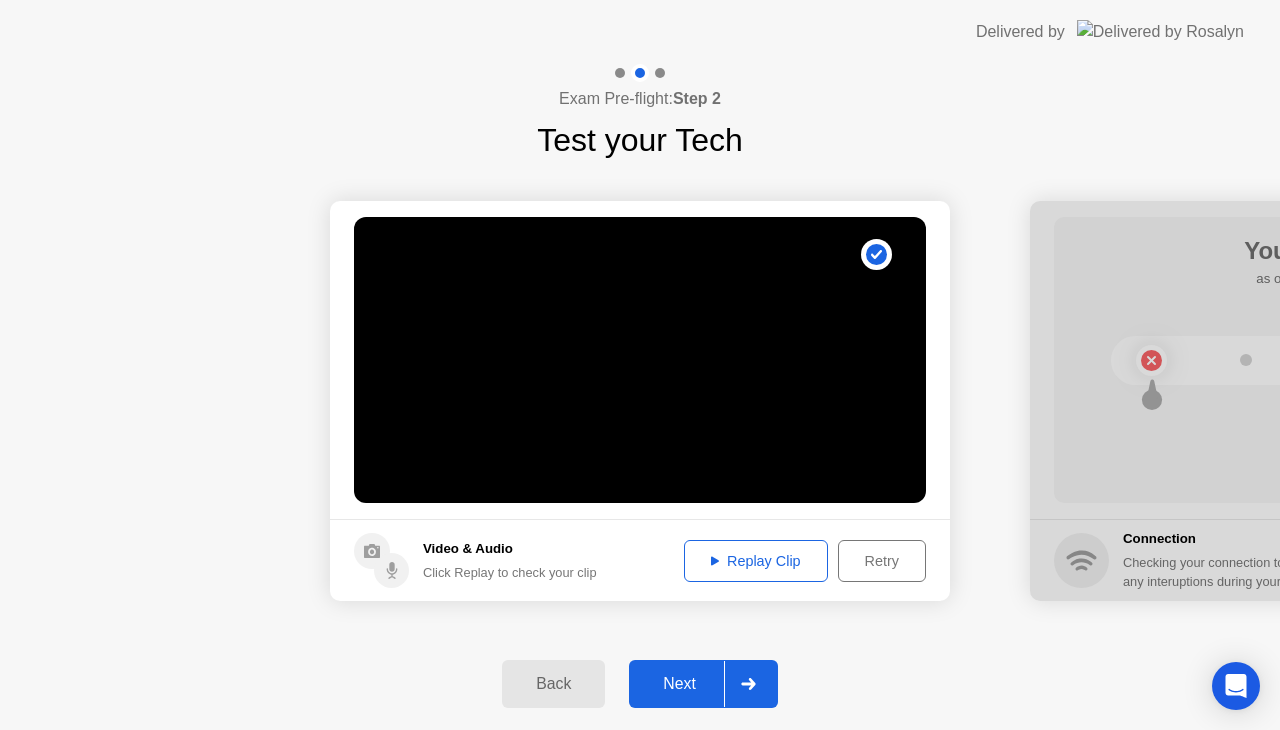 click on "Next" 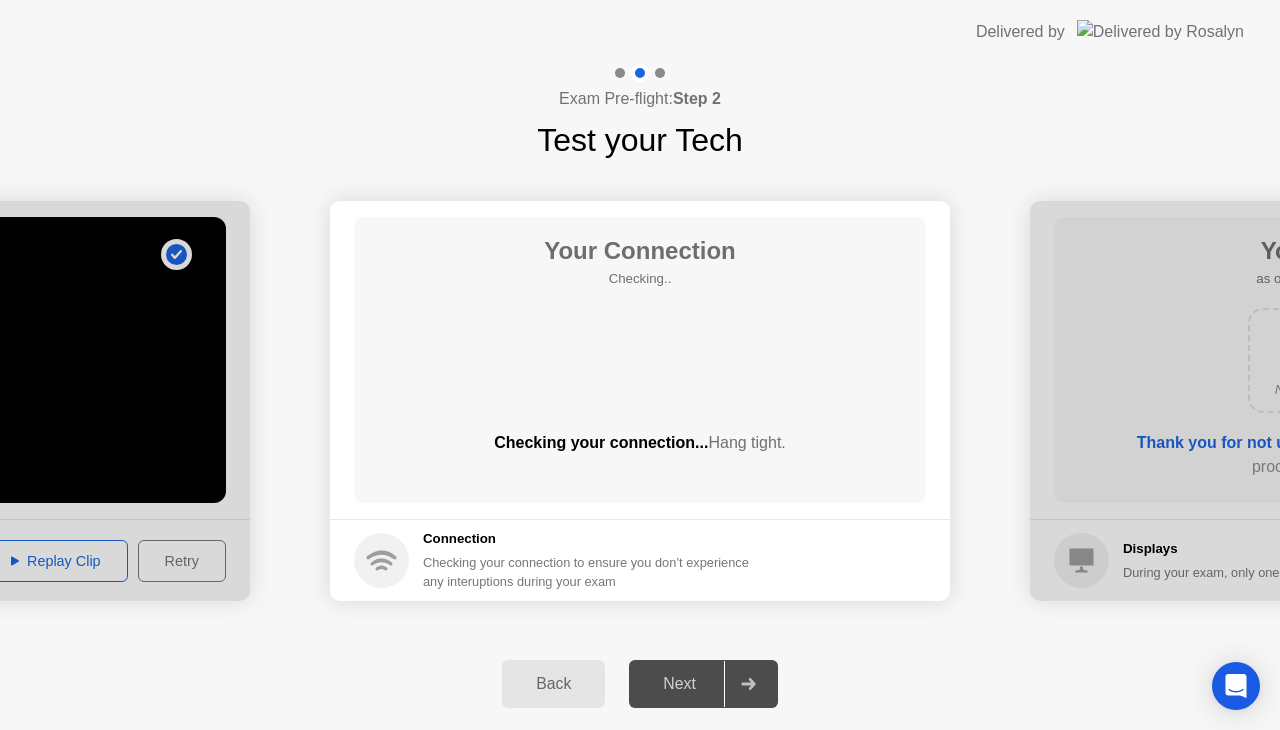 click 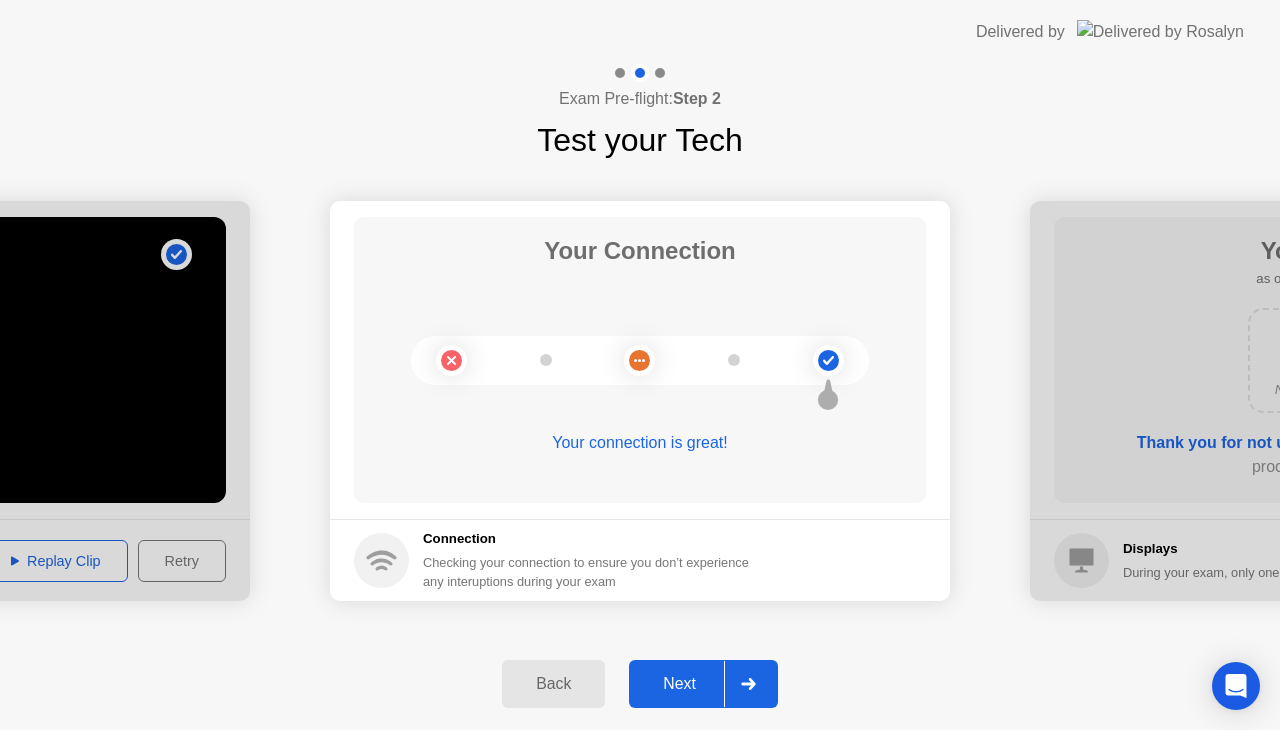 click 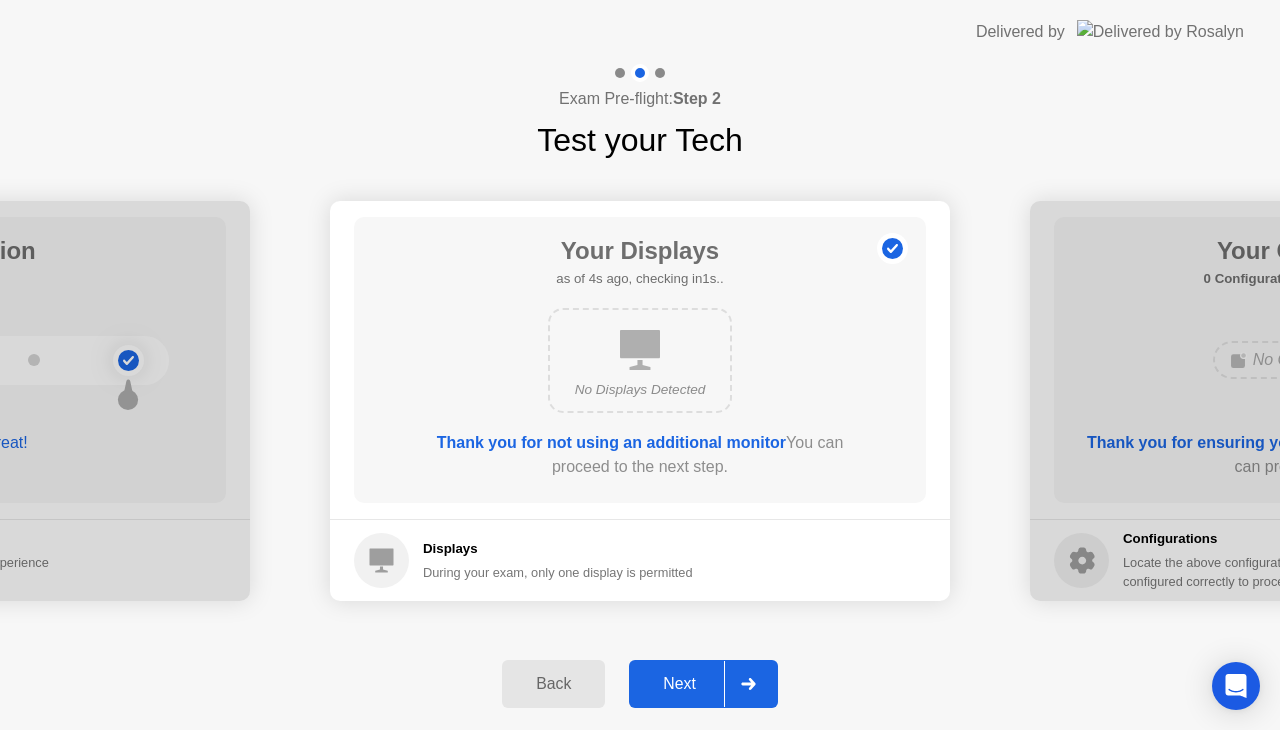 click 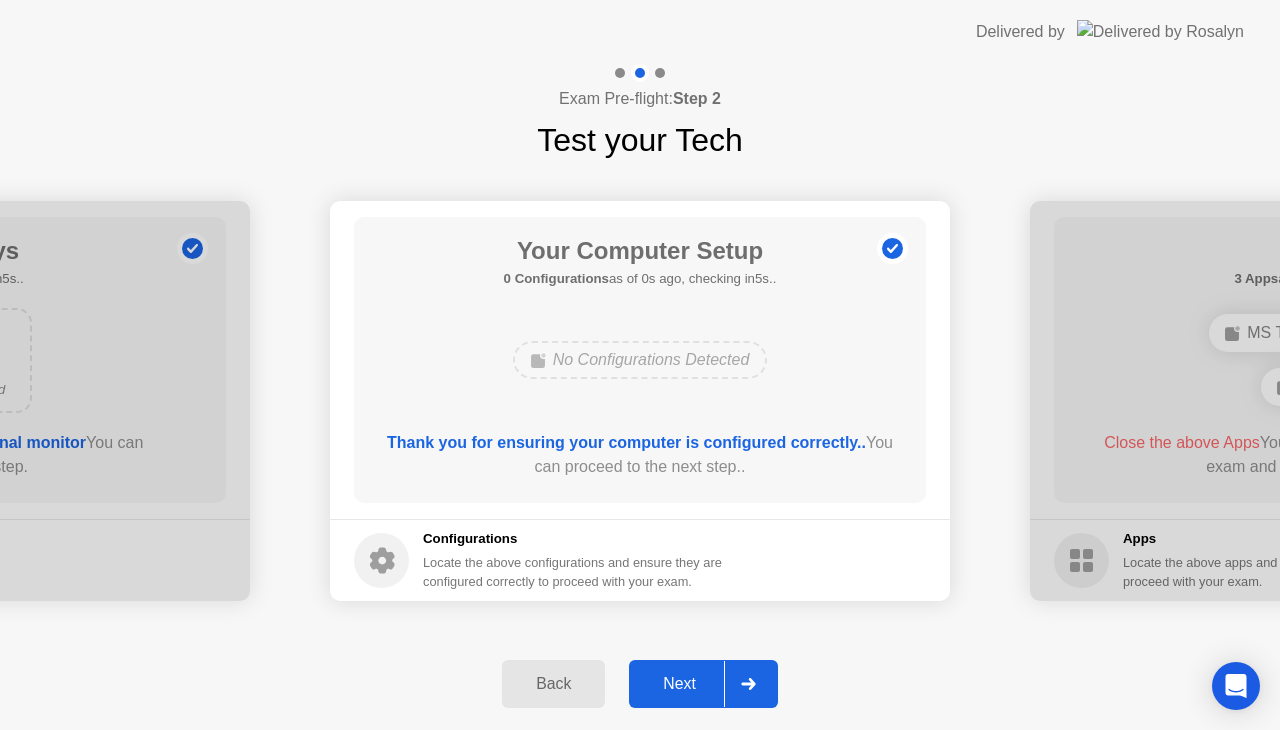 click 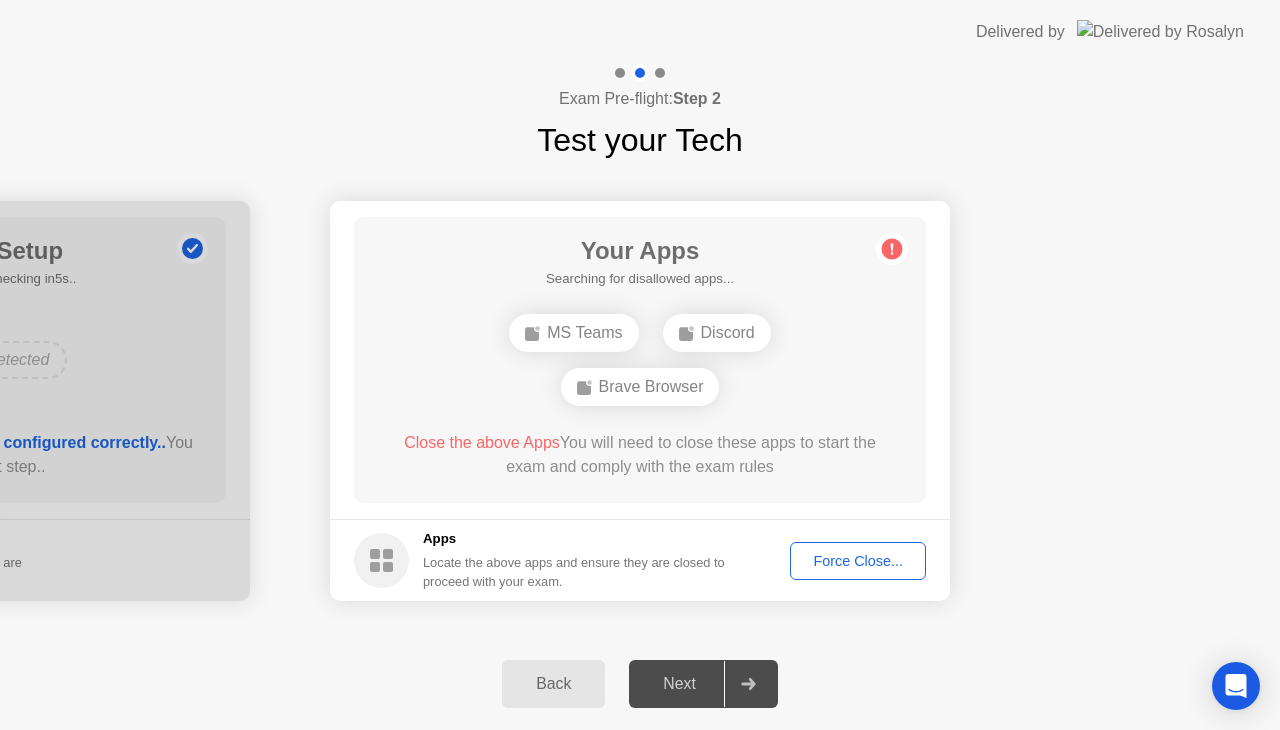 click on "Force Close..." 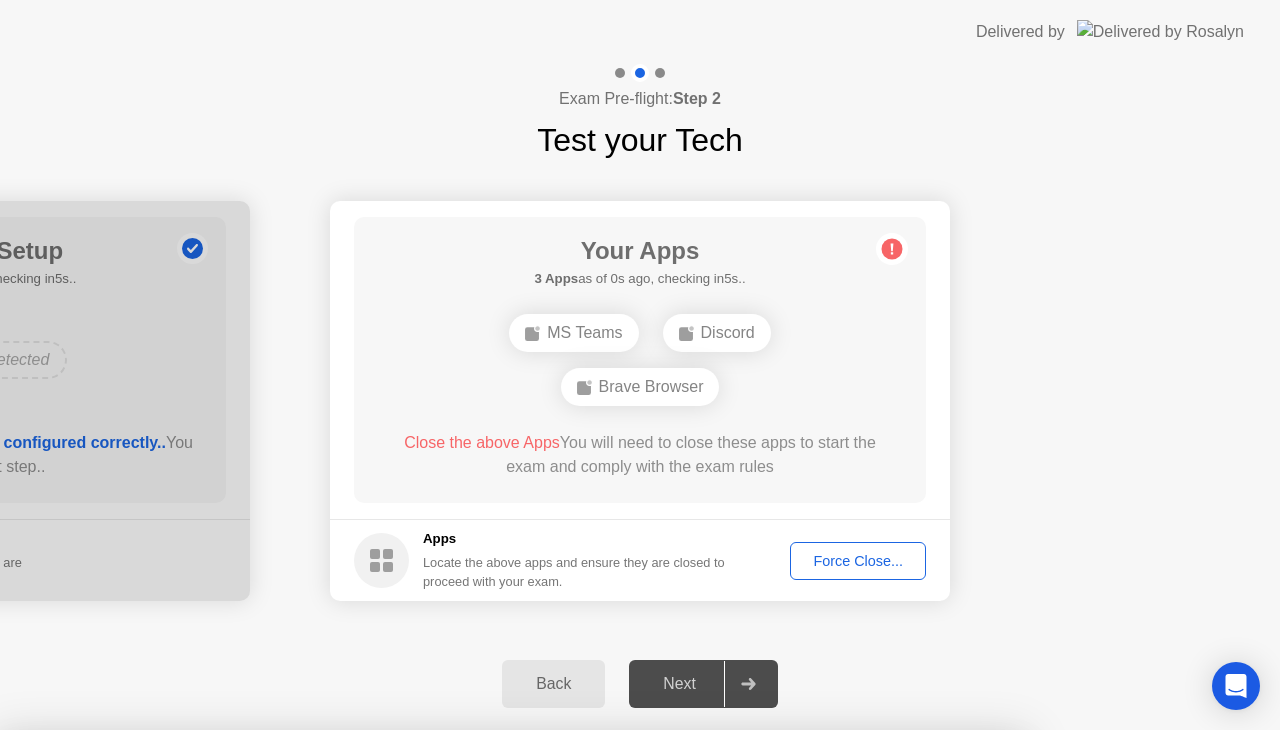 click on "Confirm" at bounding box center (579, 1006) 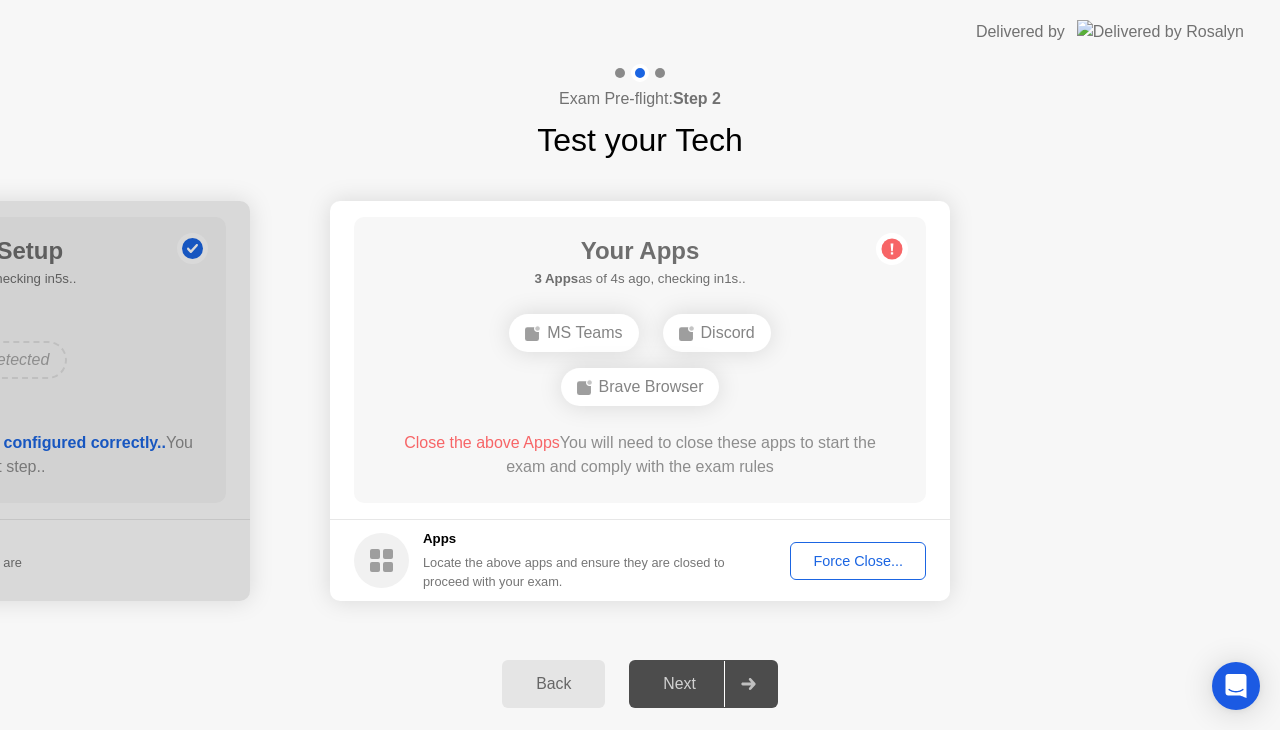 click on "Force Close..." 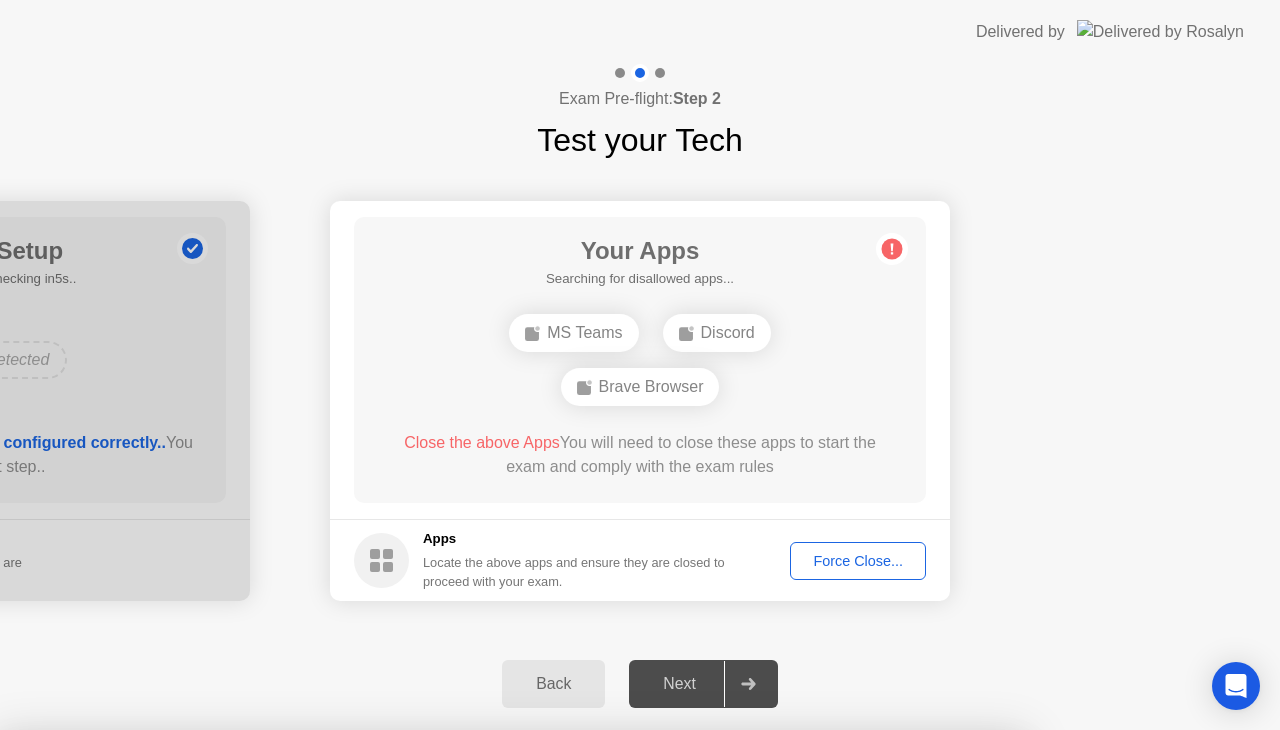 click on "Confirm" at bounding box center [579, 1006] 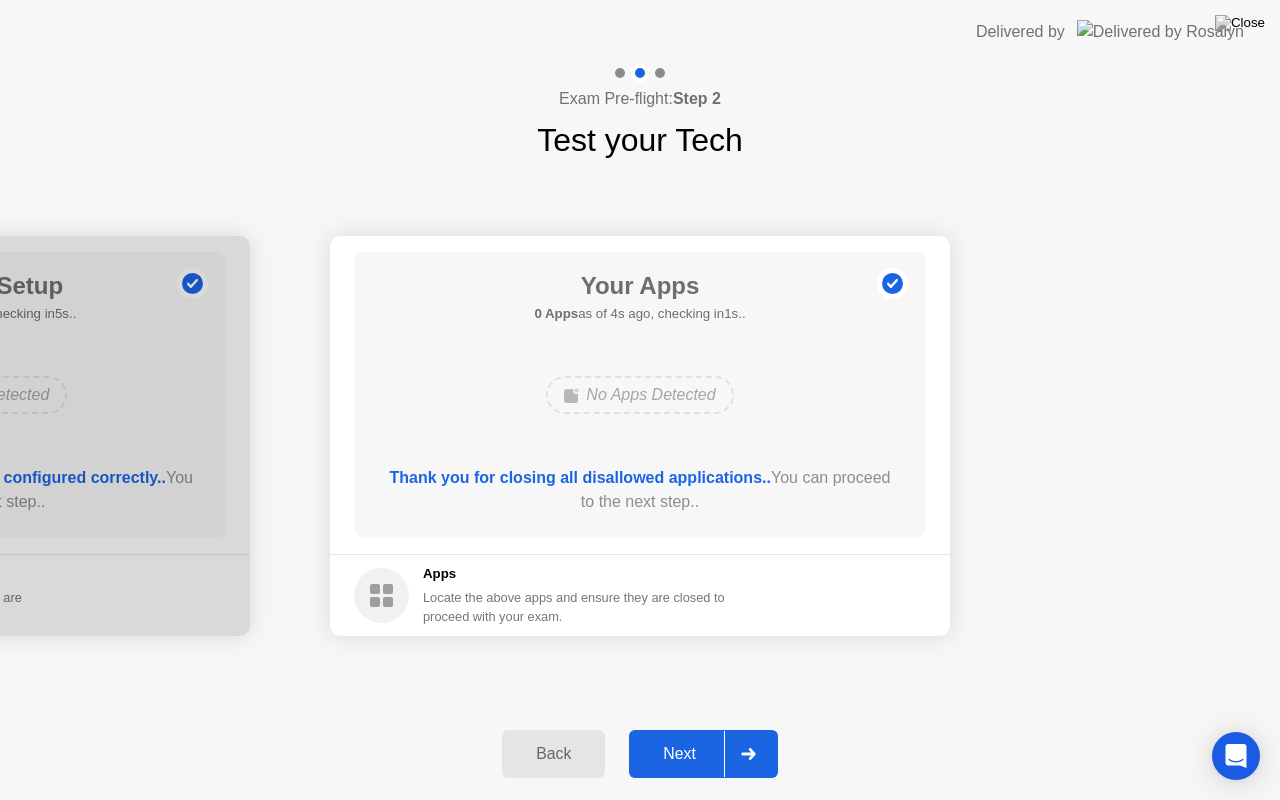 click on "Next" 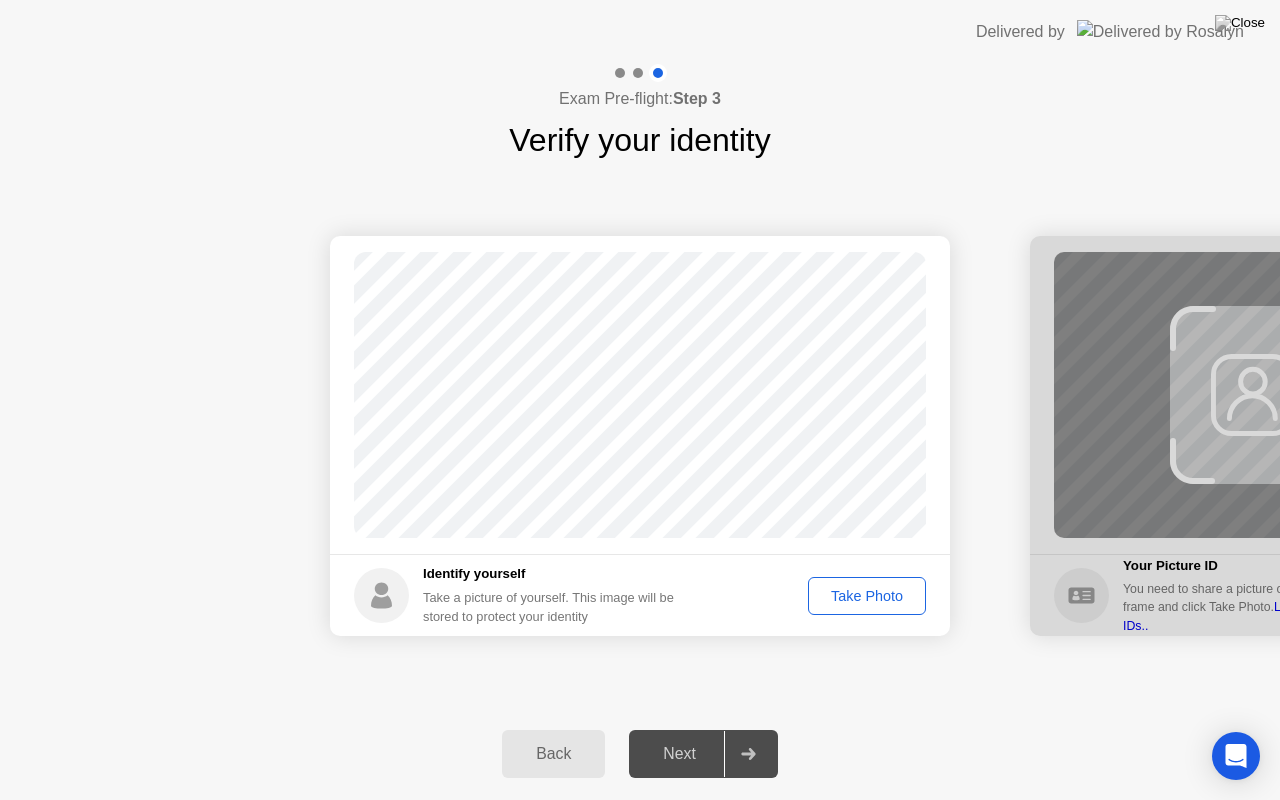 click on "Take Photo" 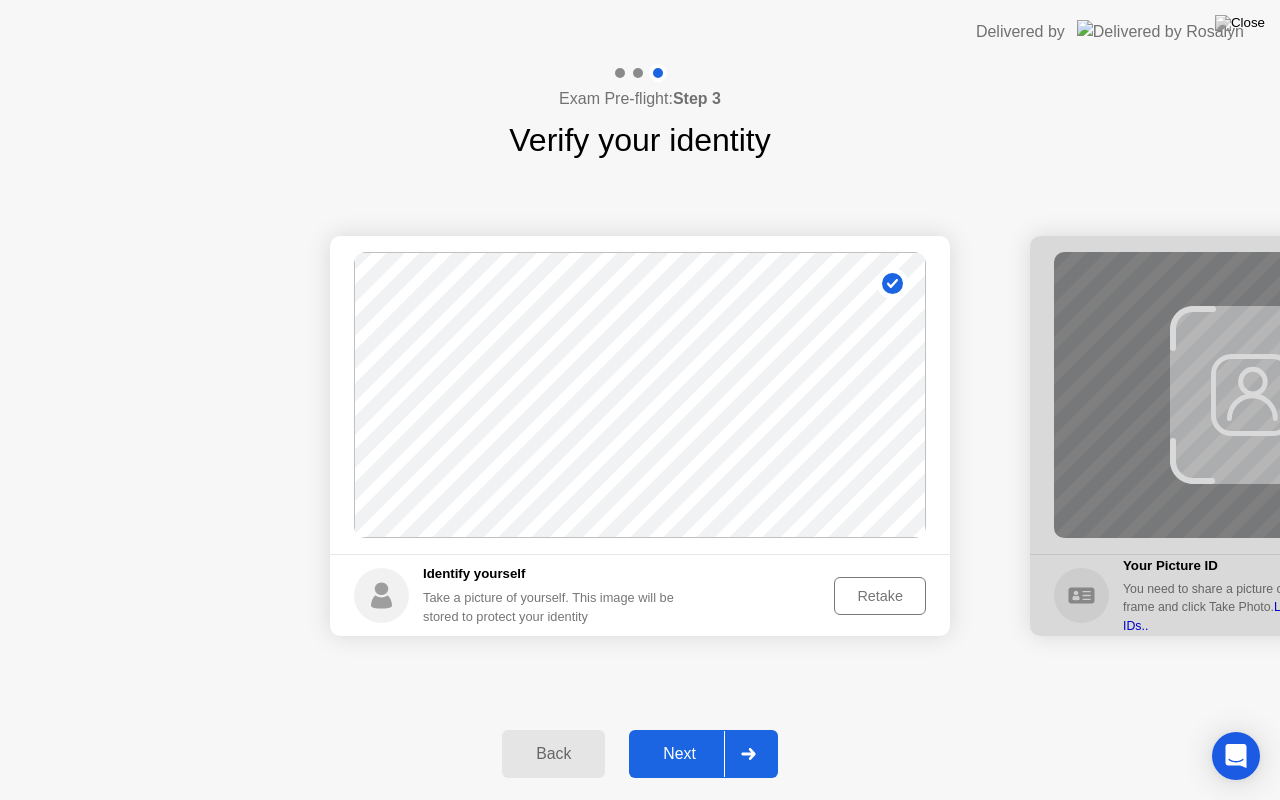 click 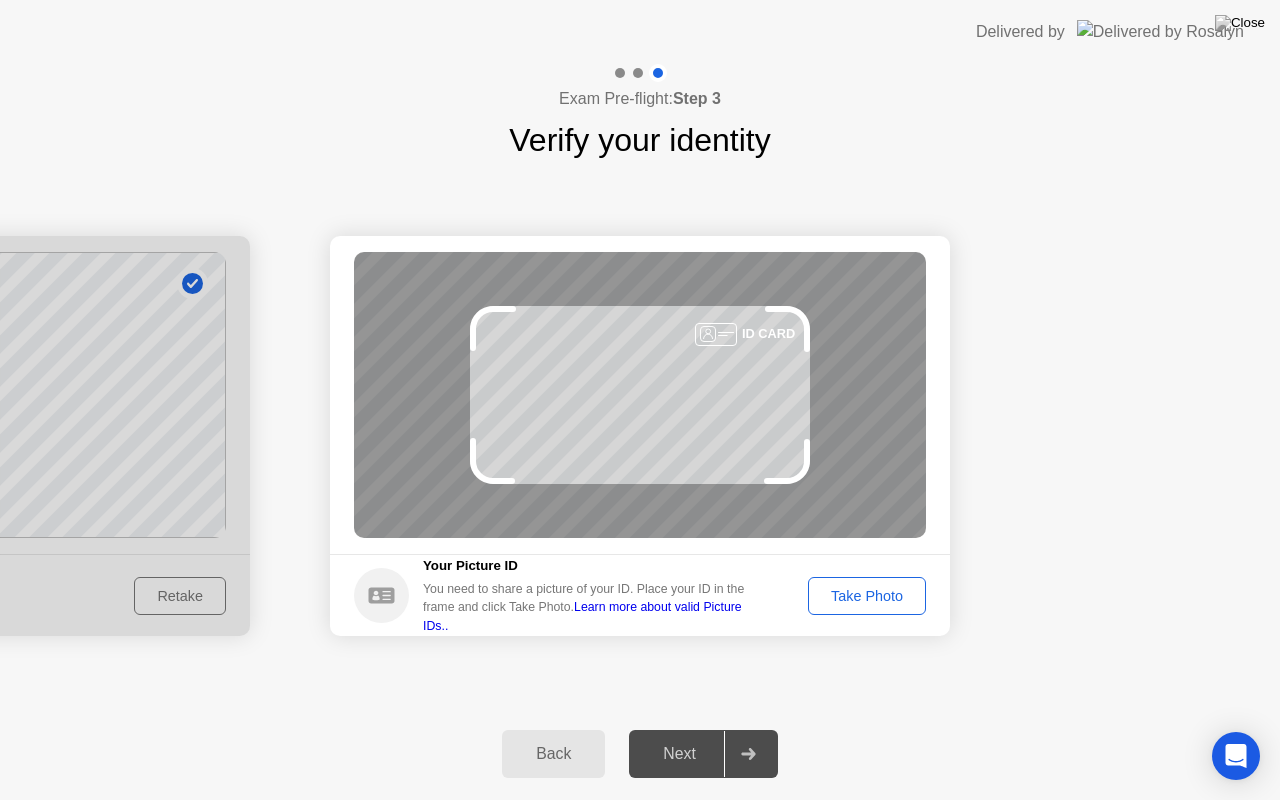 click on "Take Photo" 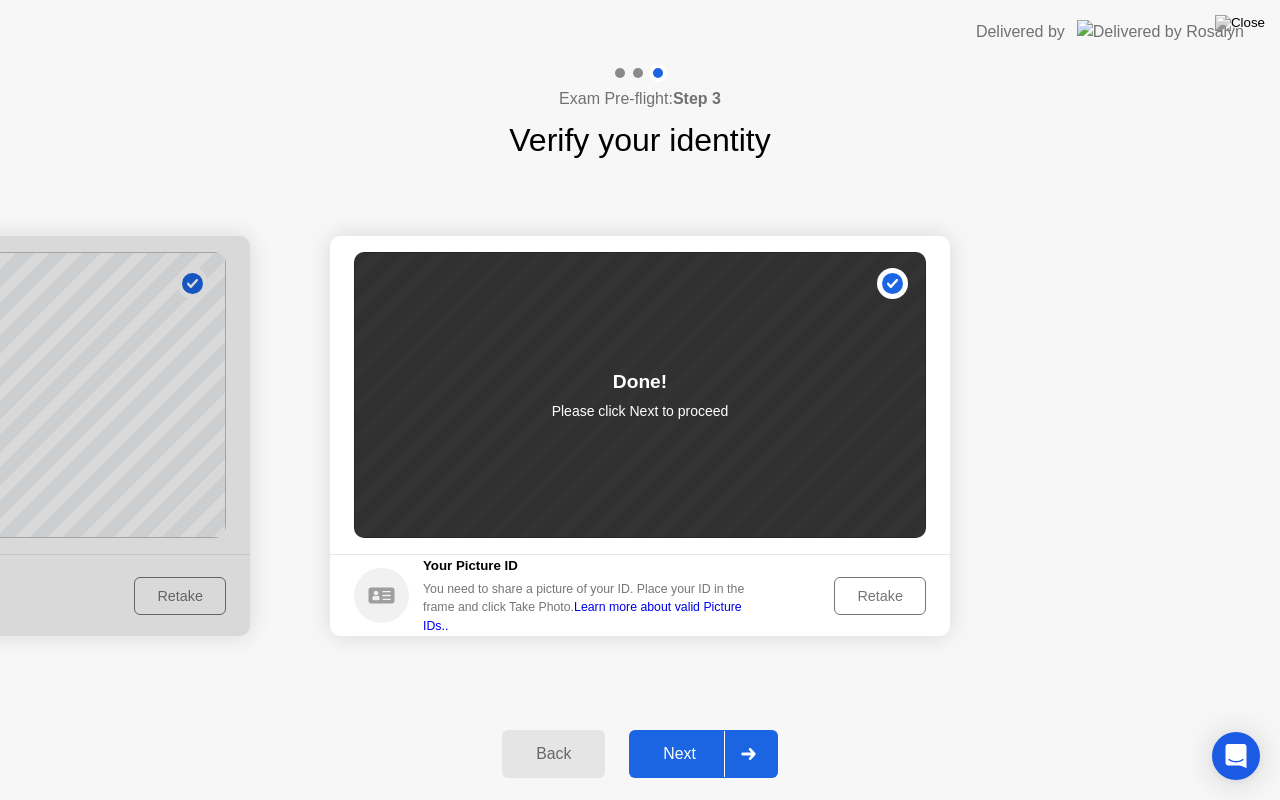 click on "Next" 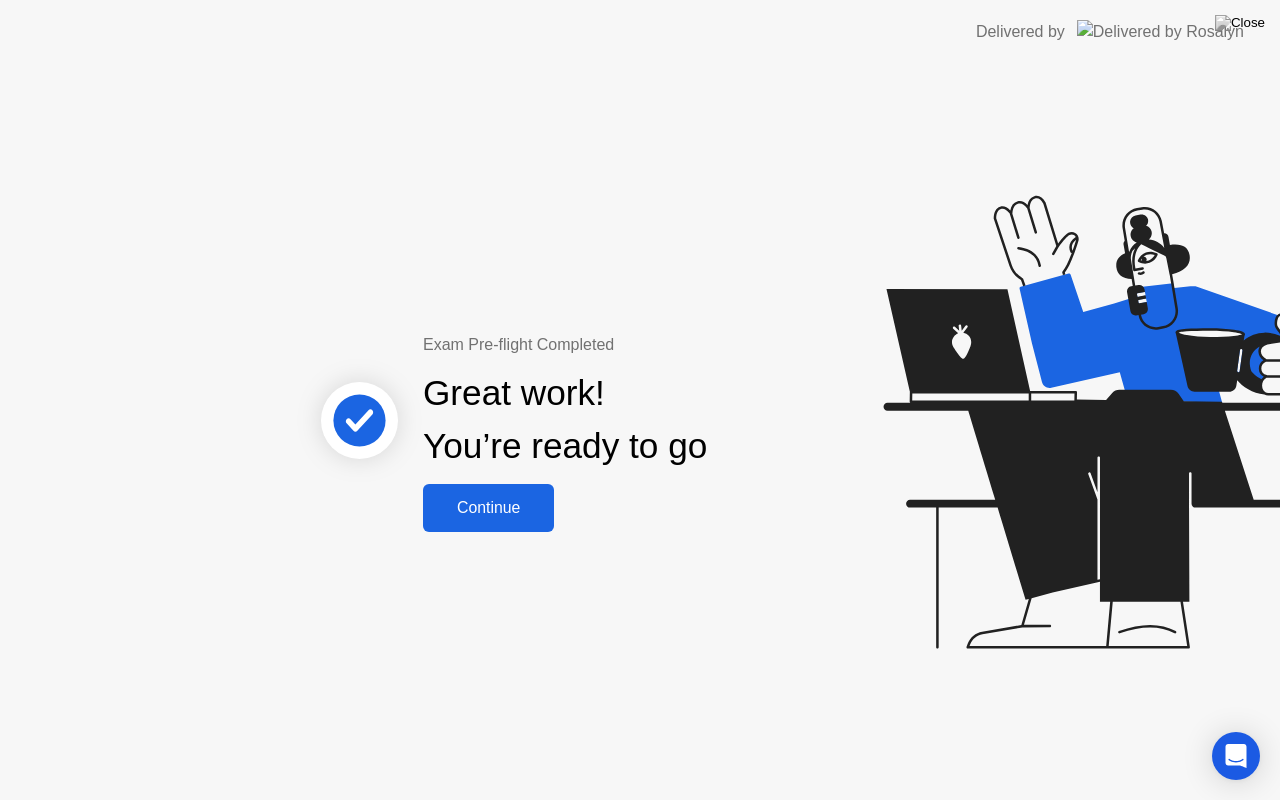 click on "Continue" 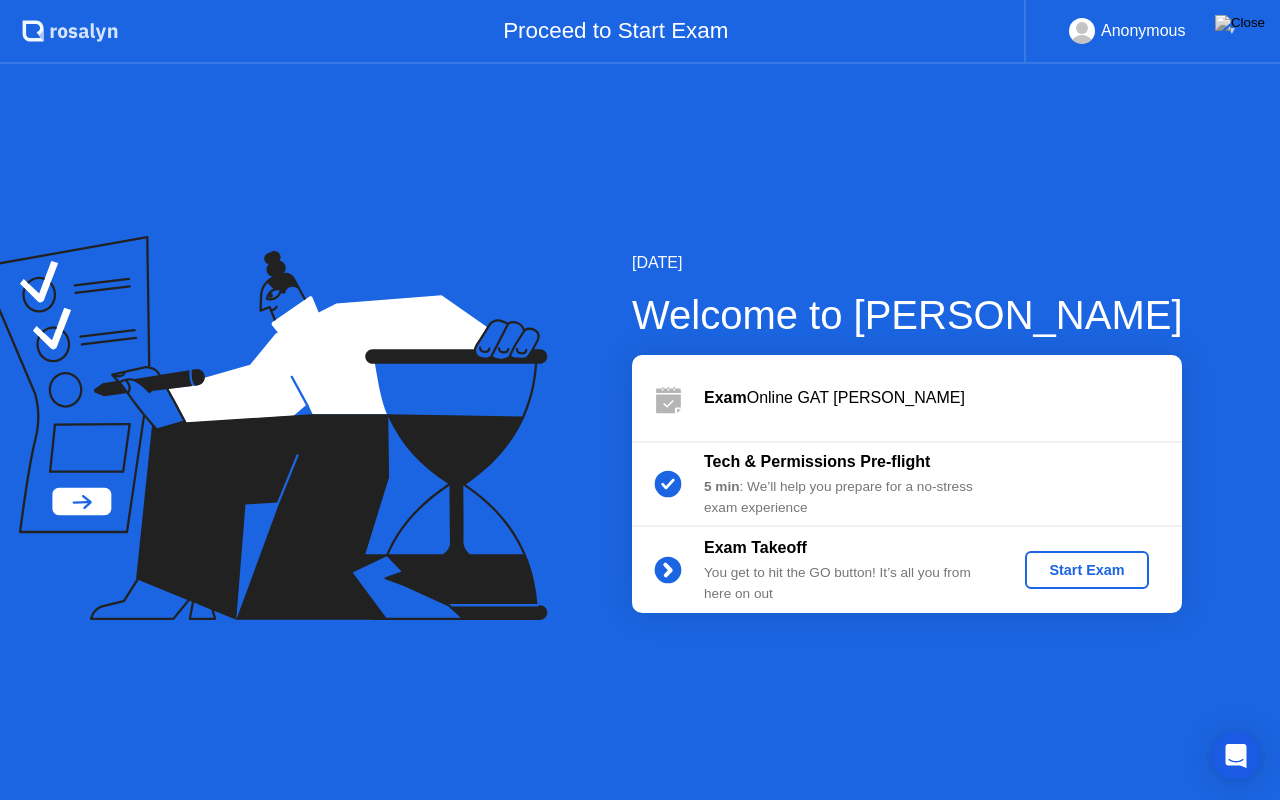 click on "Start Exam" 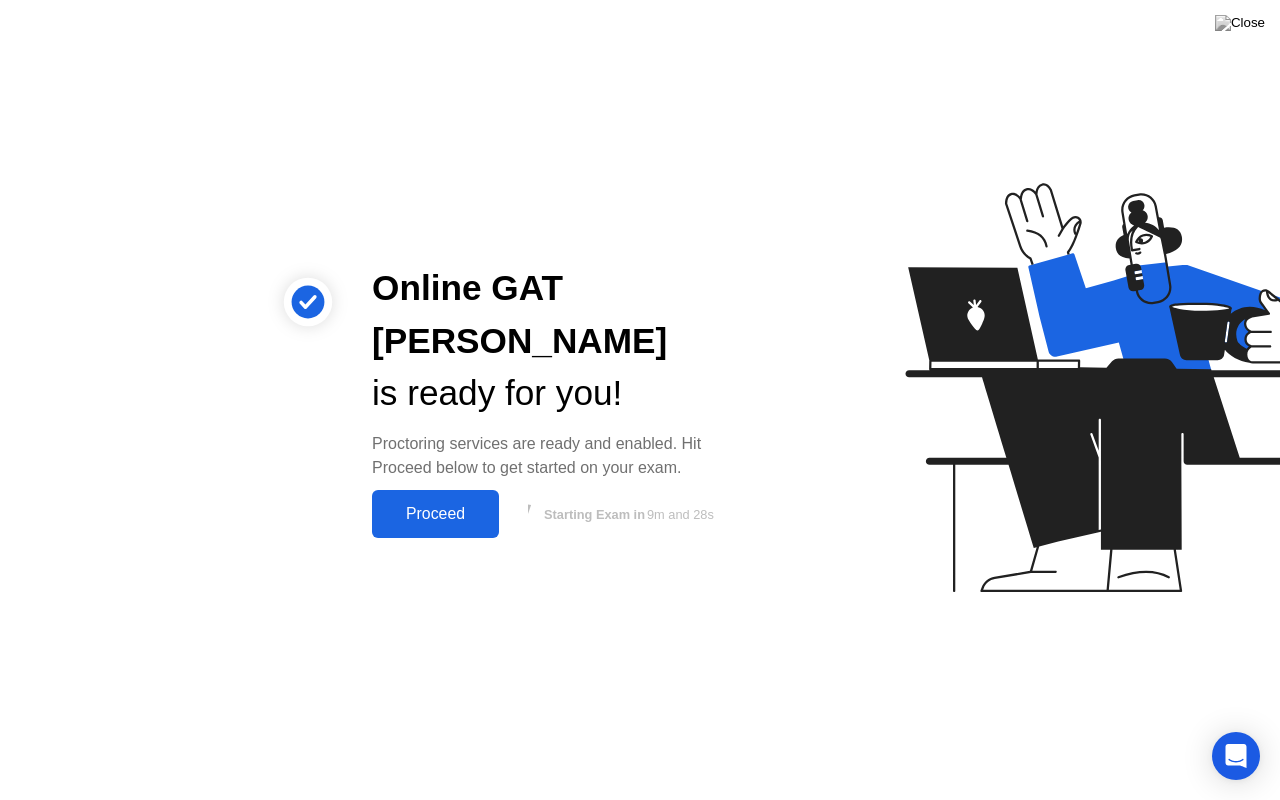 click on "Proceed" 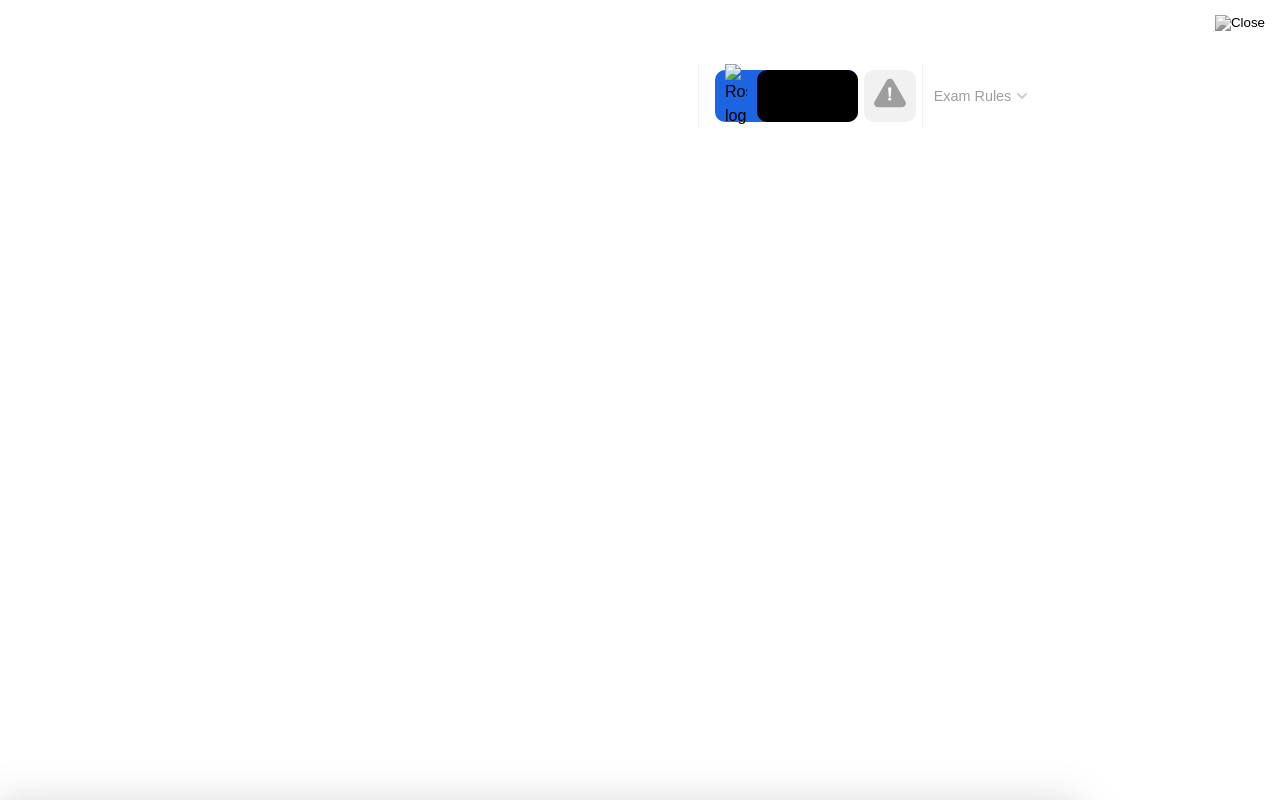 click on "Got it!" at bounding box center (629, 1377) 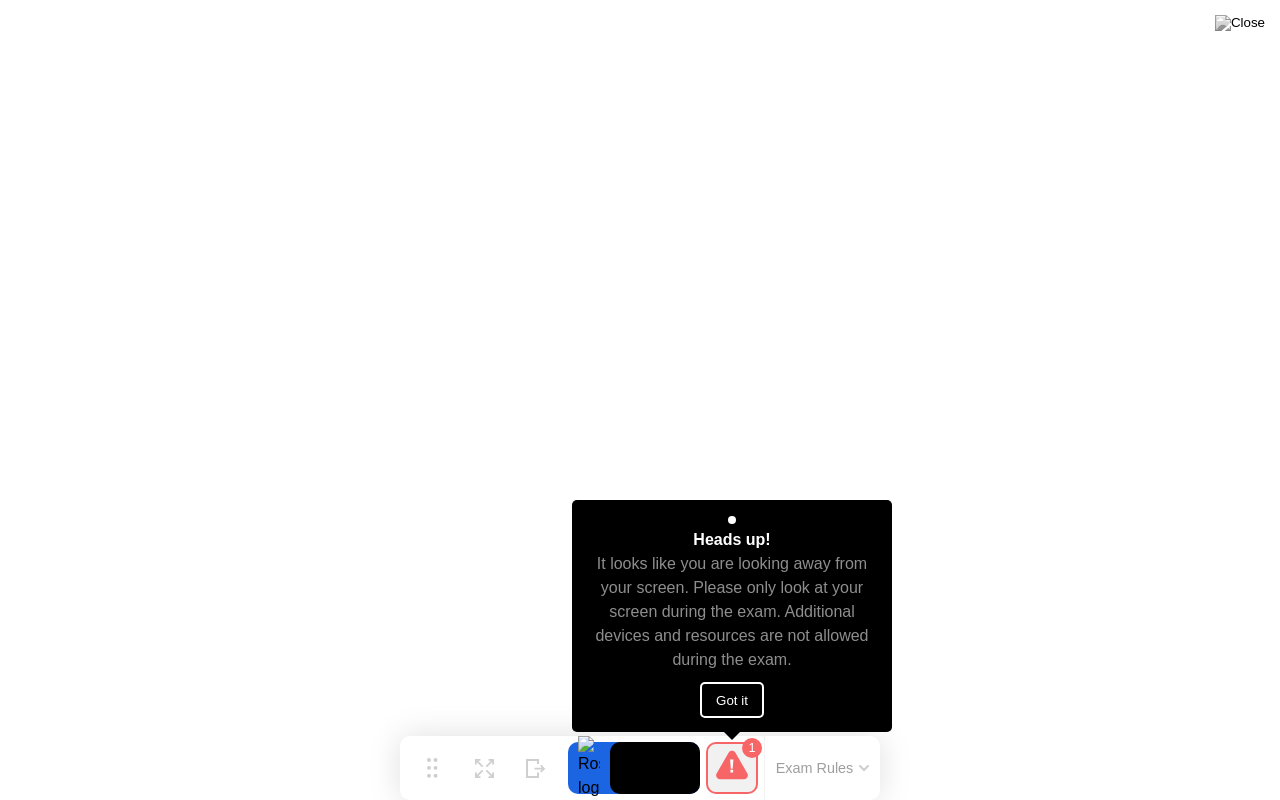 click on "Got it" 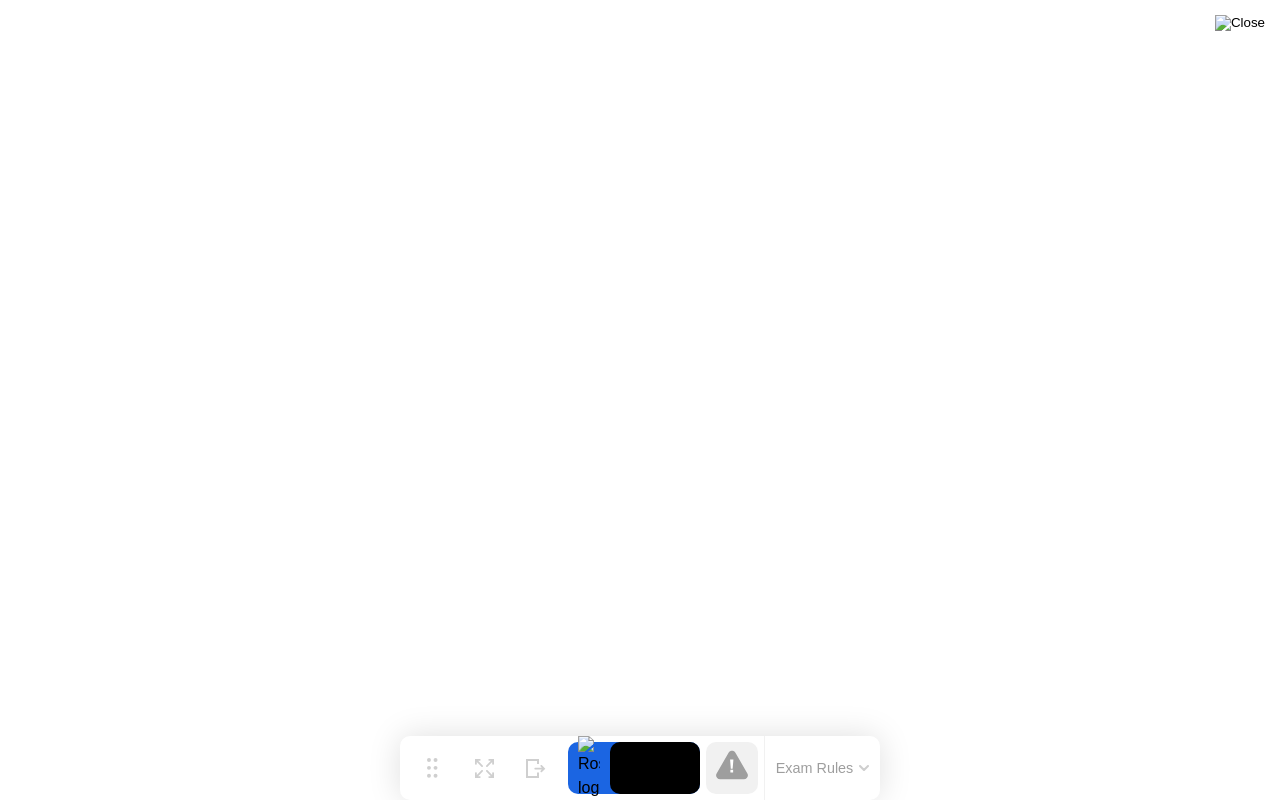 click at bounding box center [1240, 23] 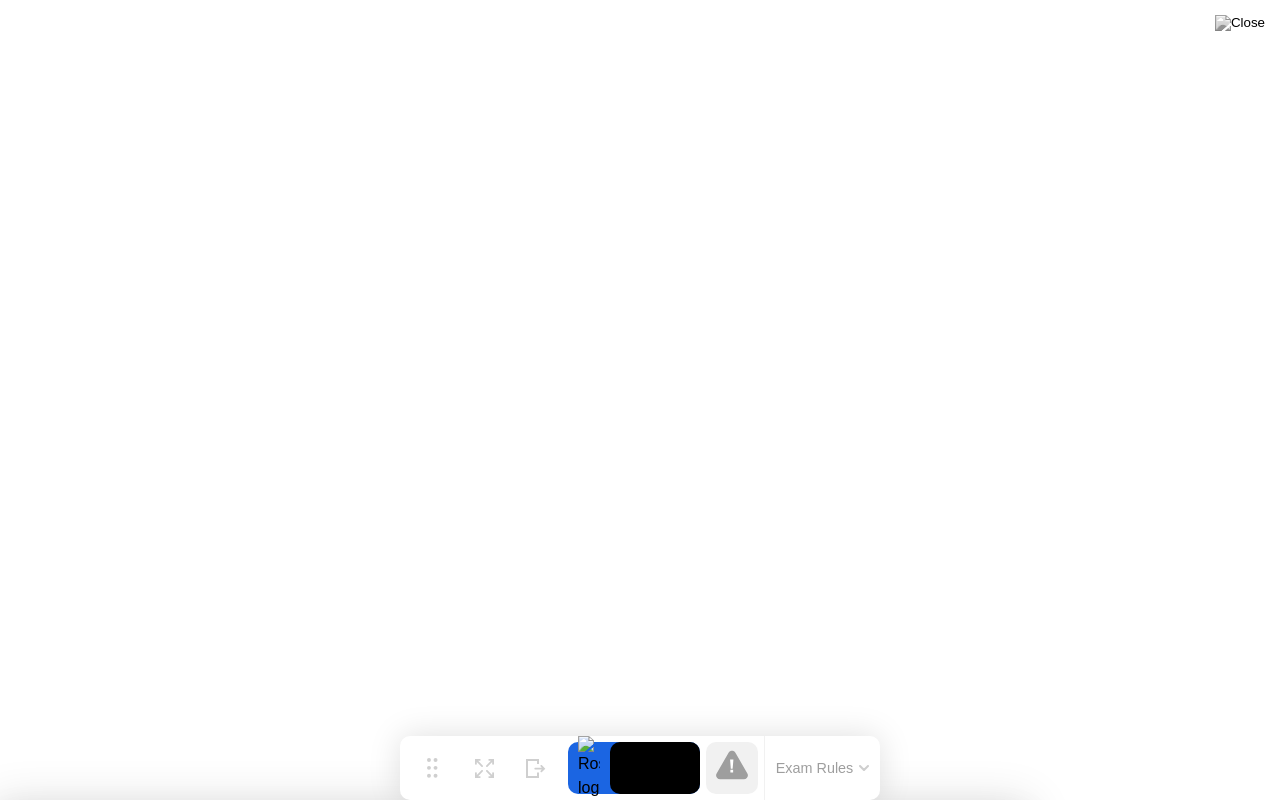 click on "No" at bounding box center [560, 913] 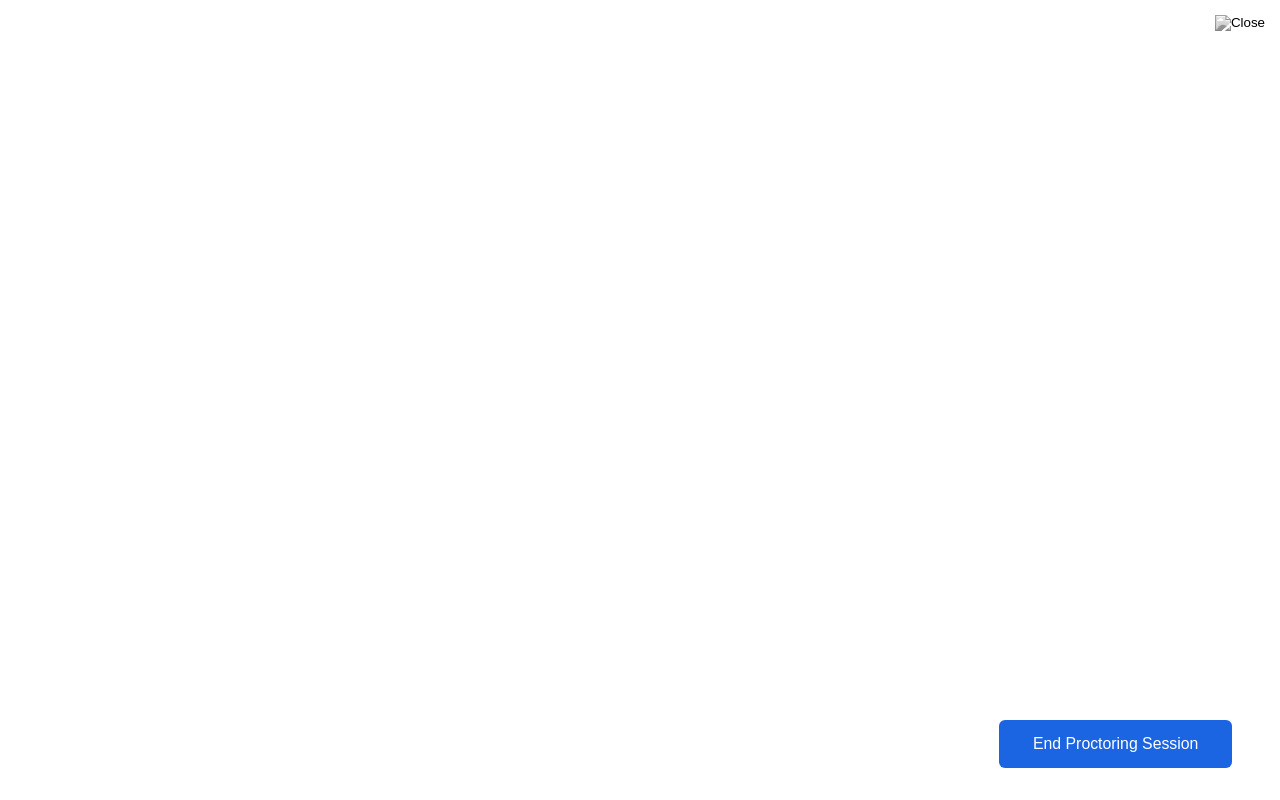 click on "End Proctoring Session" 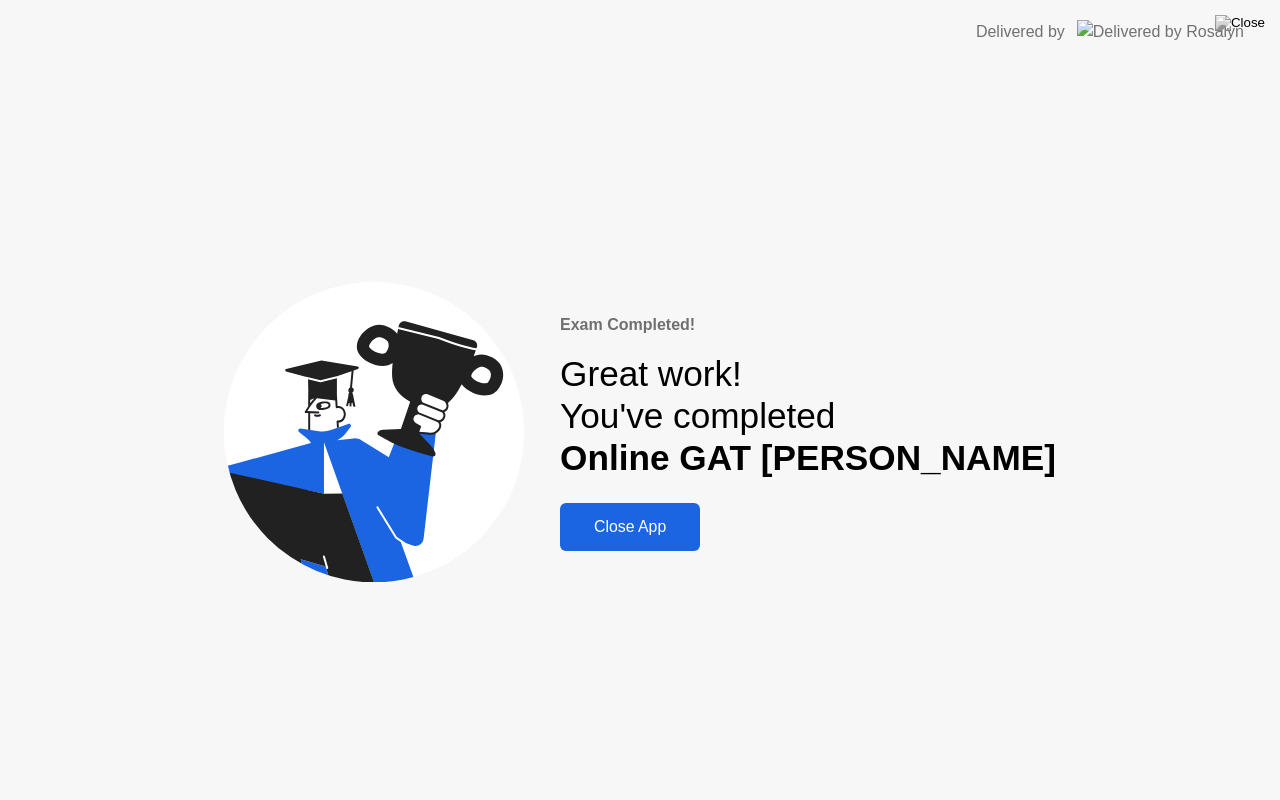 click on "Close App" 